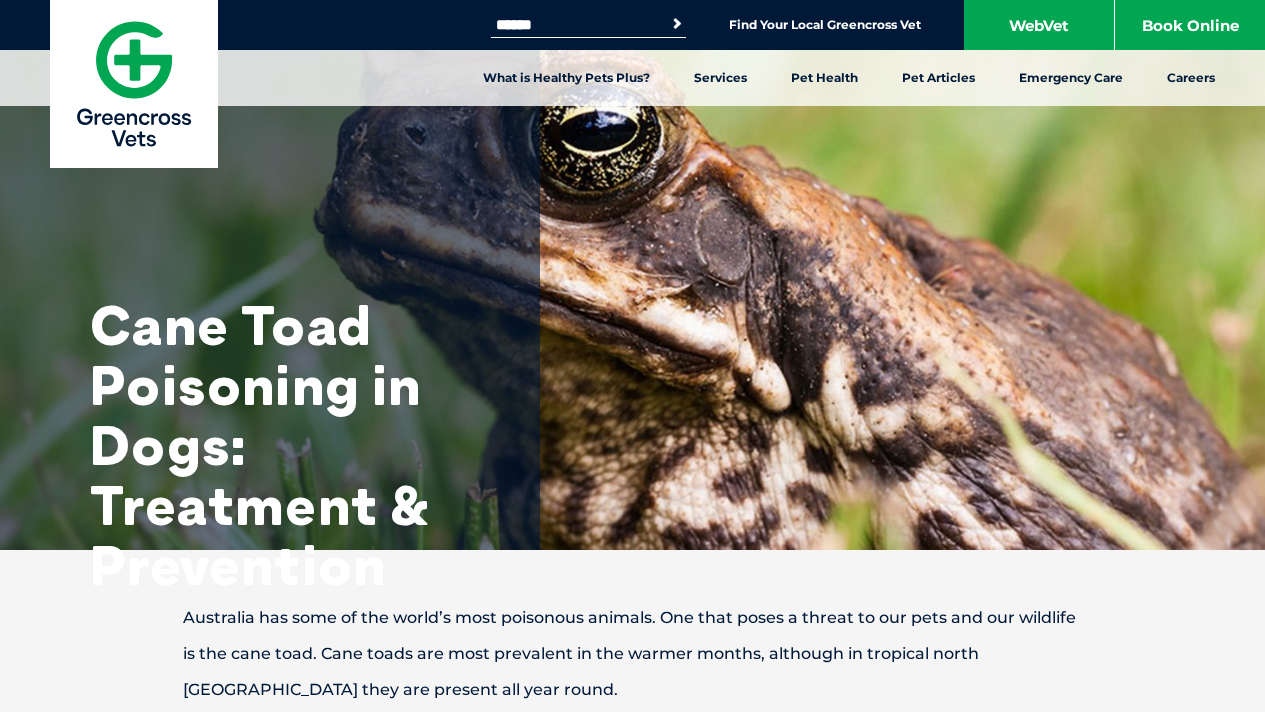 scroll, scrollTop: 0, scrollLeft: 0, axis: both 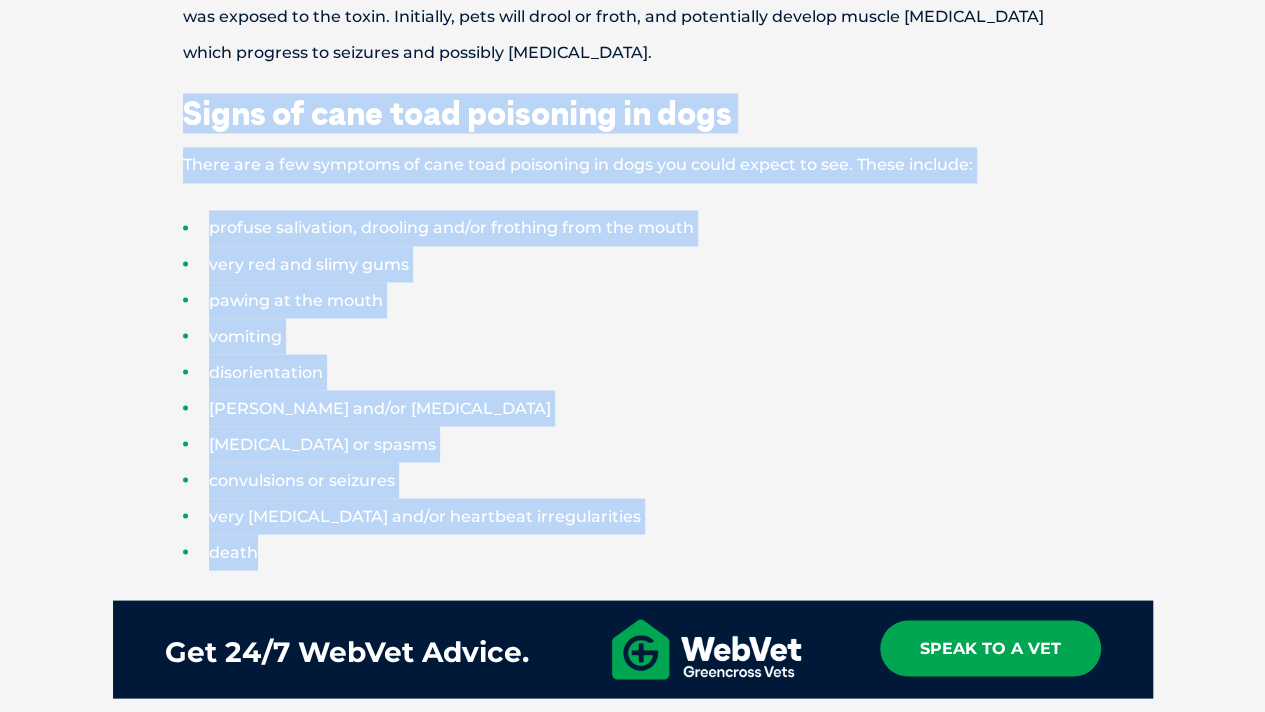 drag, startPoint x: 310, startPoint y: 550, endPoint x: 177, endPoint y: 117, distance: 452.9658 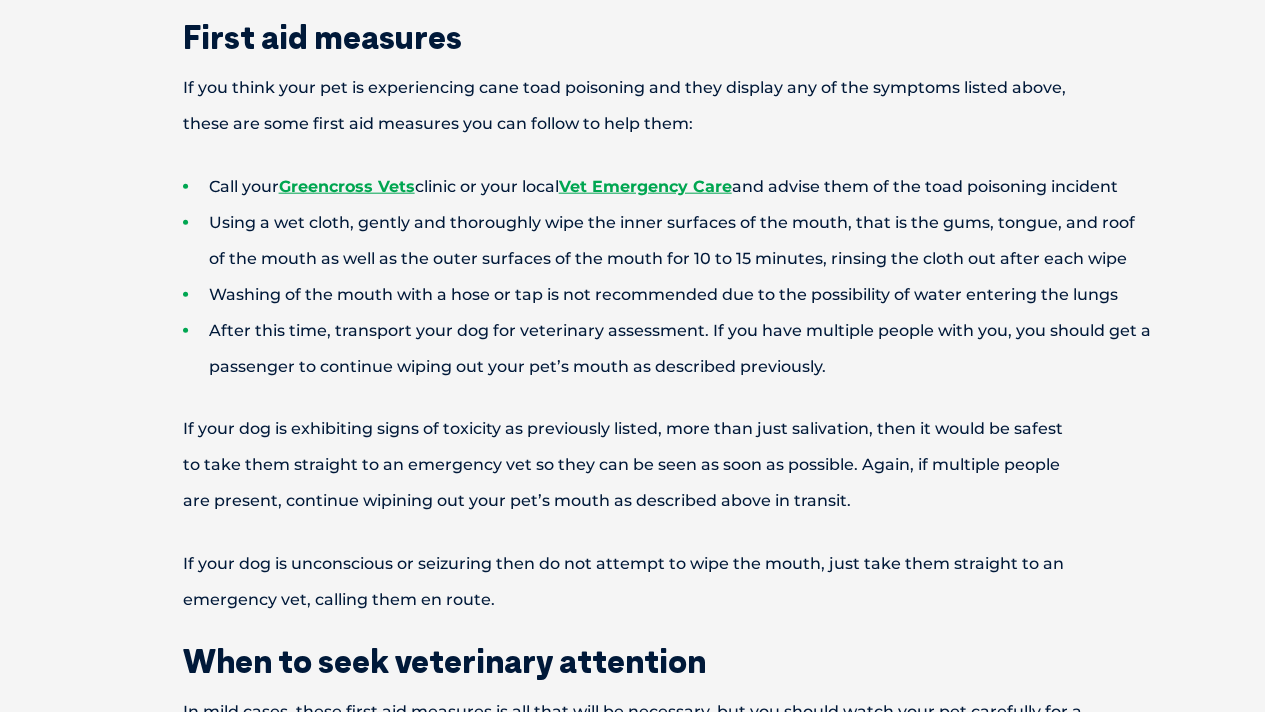 scroll, scrollTop: 2373, scrollLeft: 0, axis: vertical 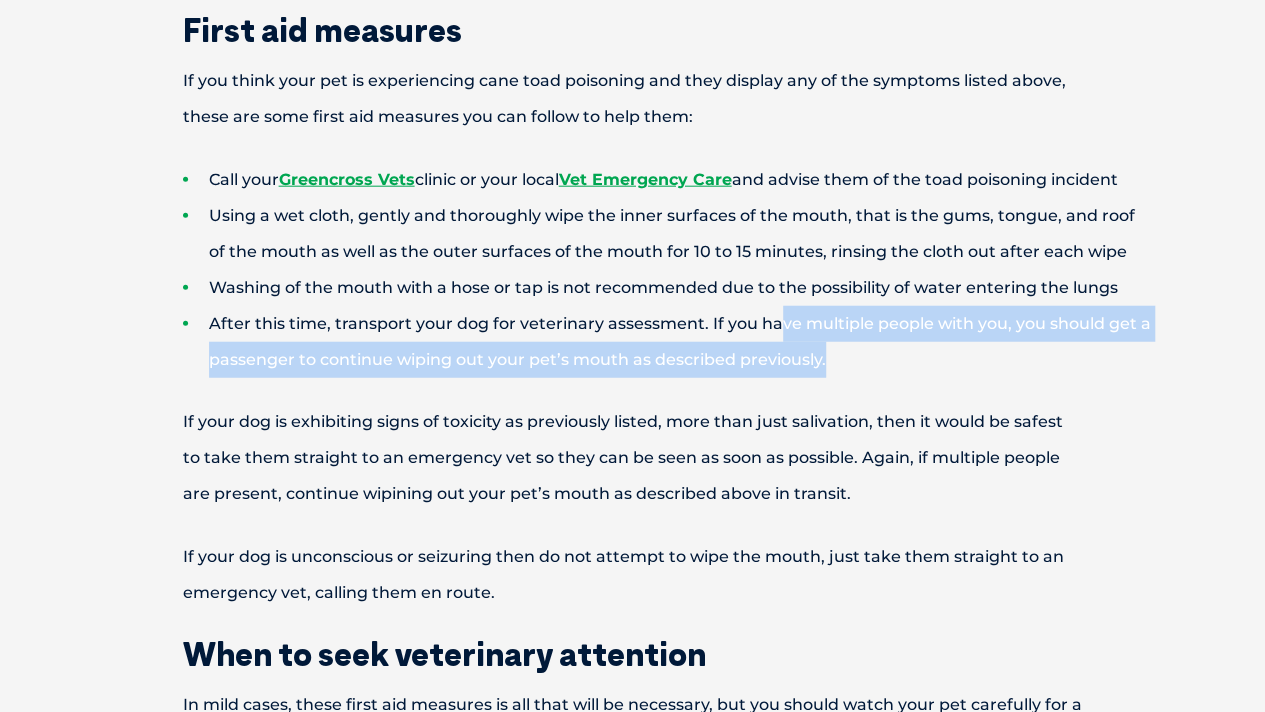 drag, startPoint x: 838, startPoint y: 363, endPoint x: 772, endPoint y: 341, distance: 69.57011 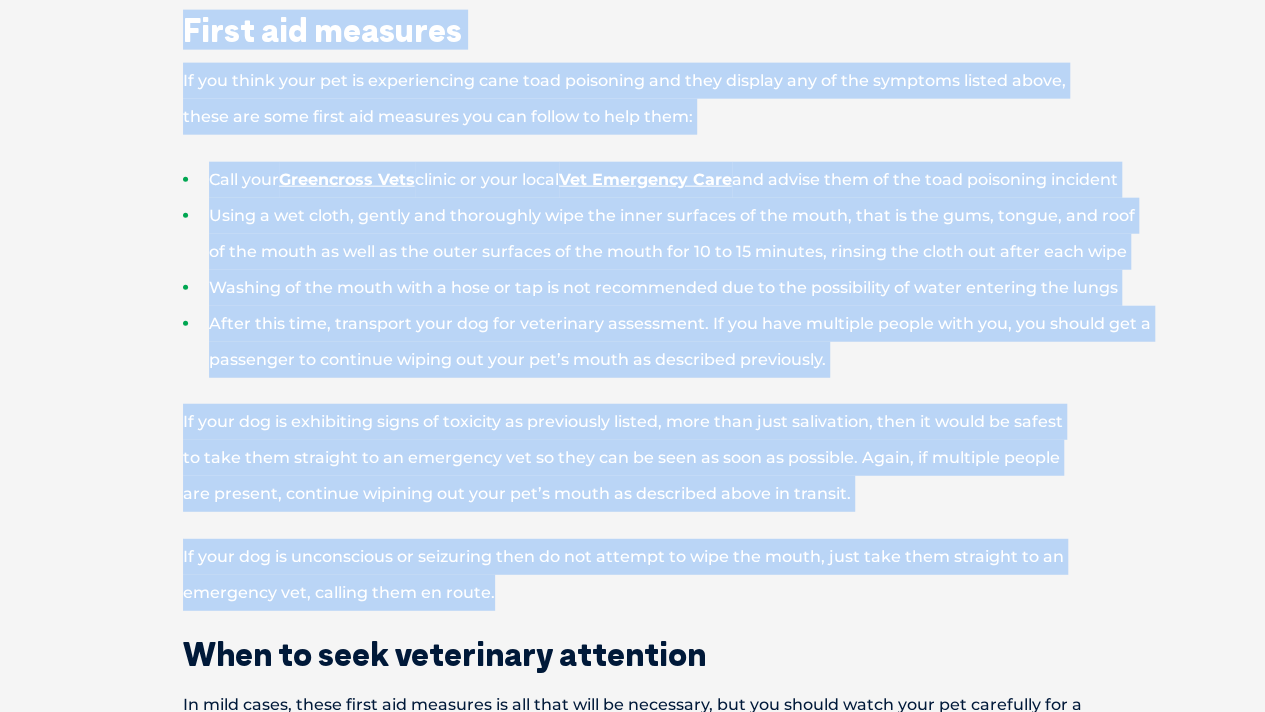 drag, startPoint x: 180, startPoint y: 21, endPoint x: 636, endPoint y: 593, distance: 731.519 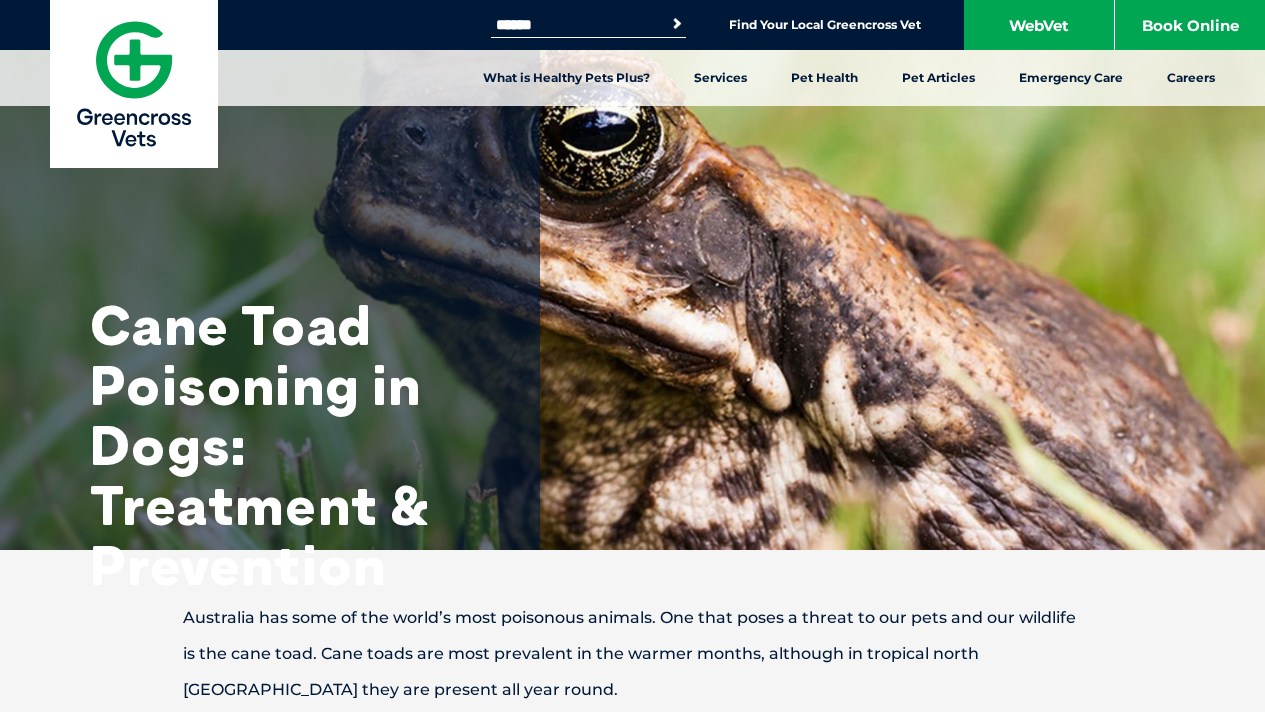 scroll, scrollTop: 0, scrollLeft: 0, axis: both 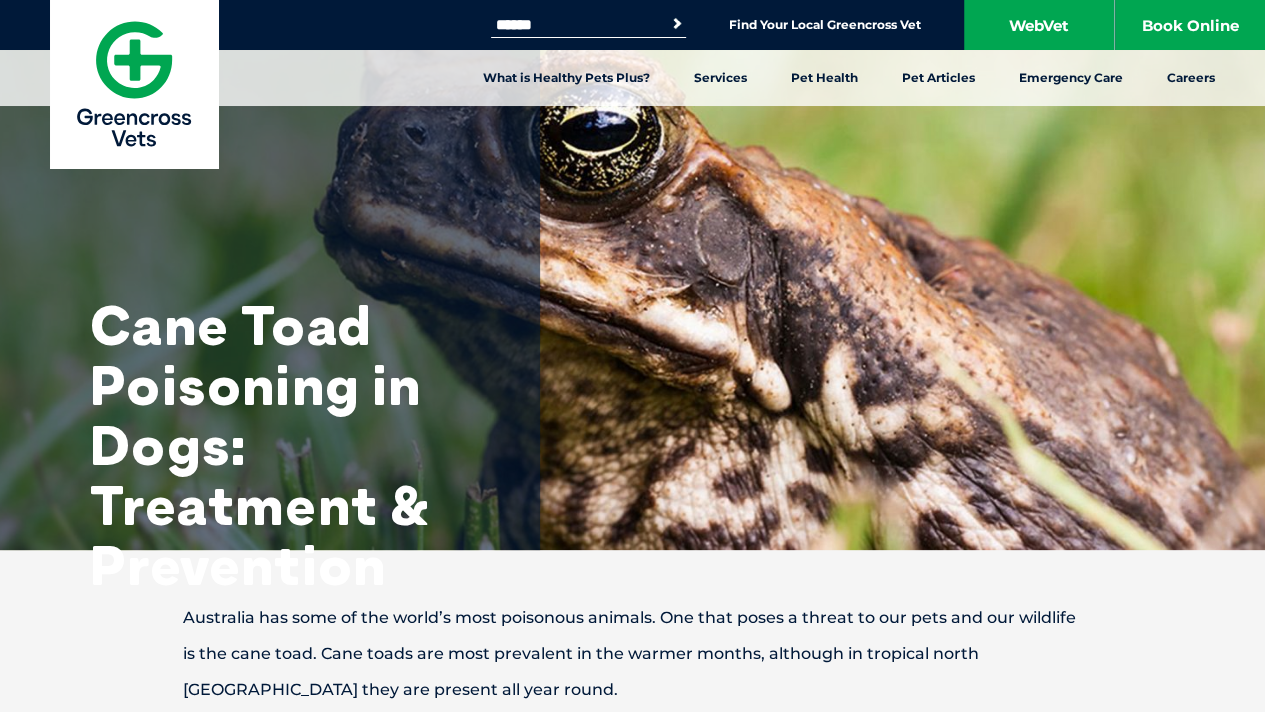 click on "Search for:" at bounding box center (576, 25) 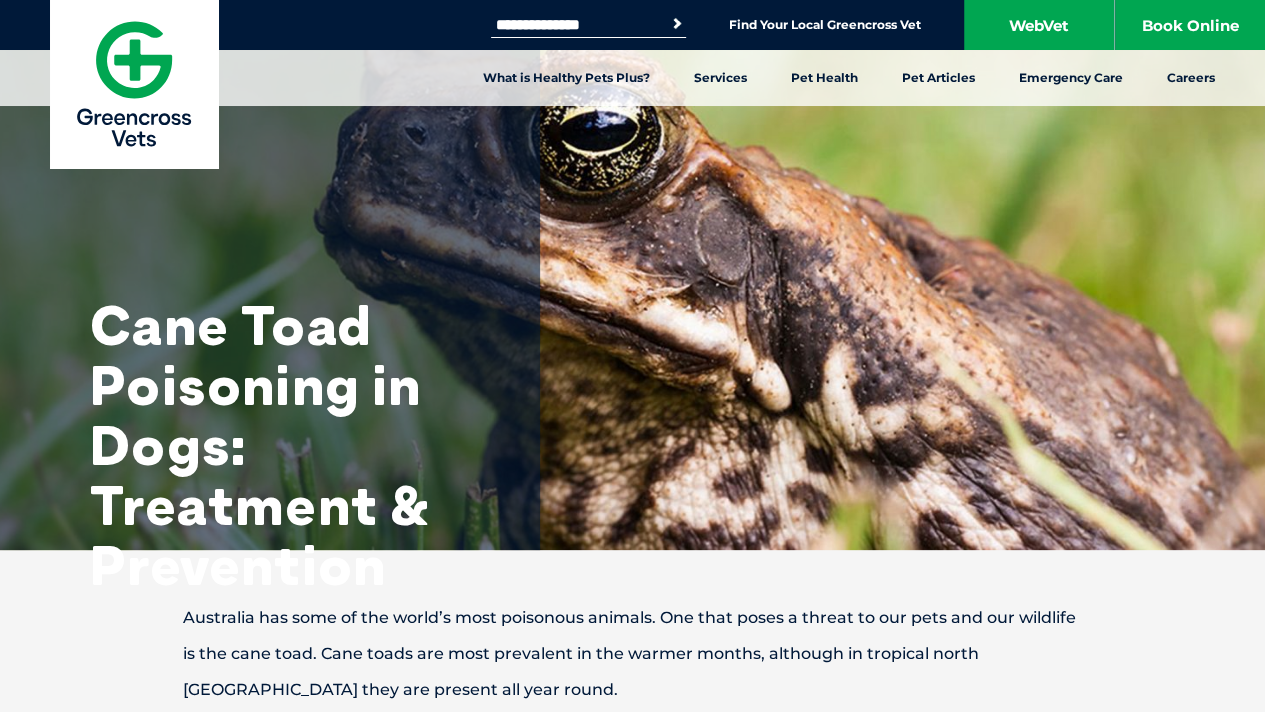 type on "**********" 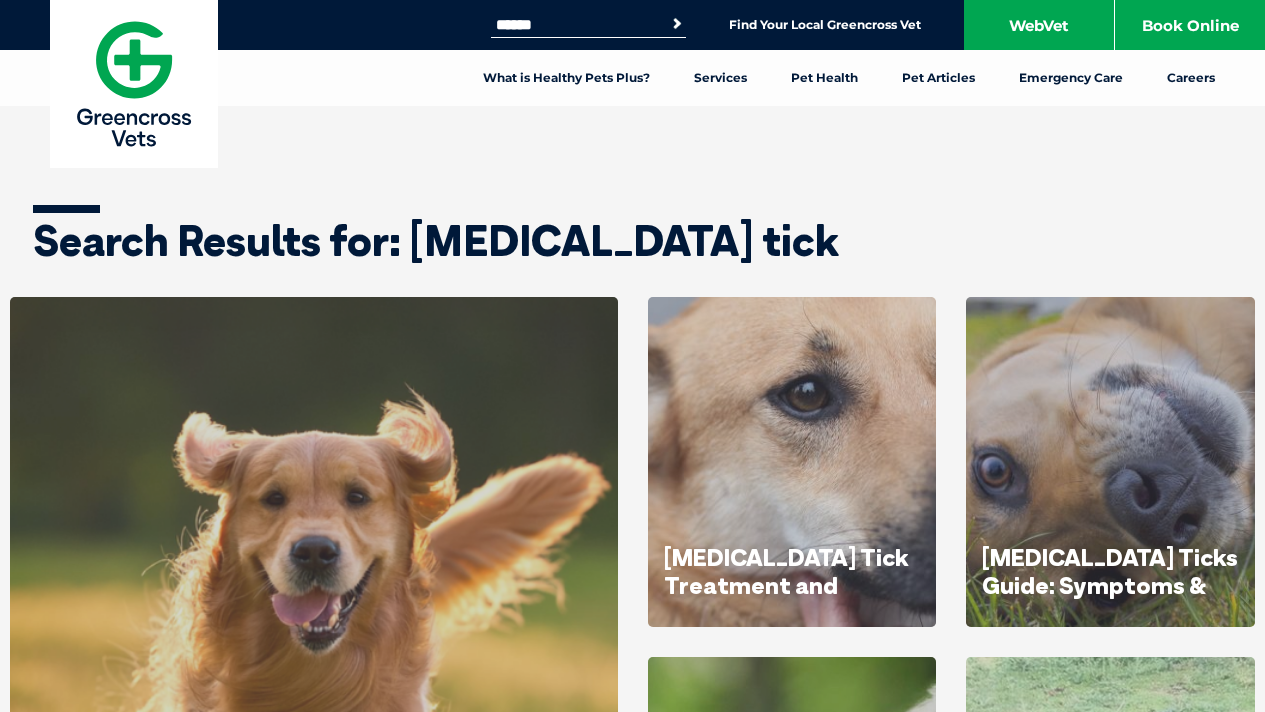 scroll, scrollTop: 0, scrollLeft: 0, axis: both 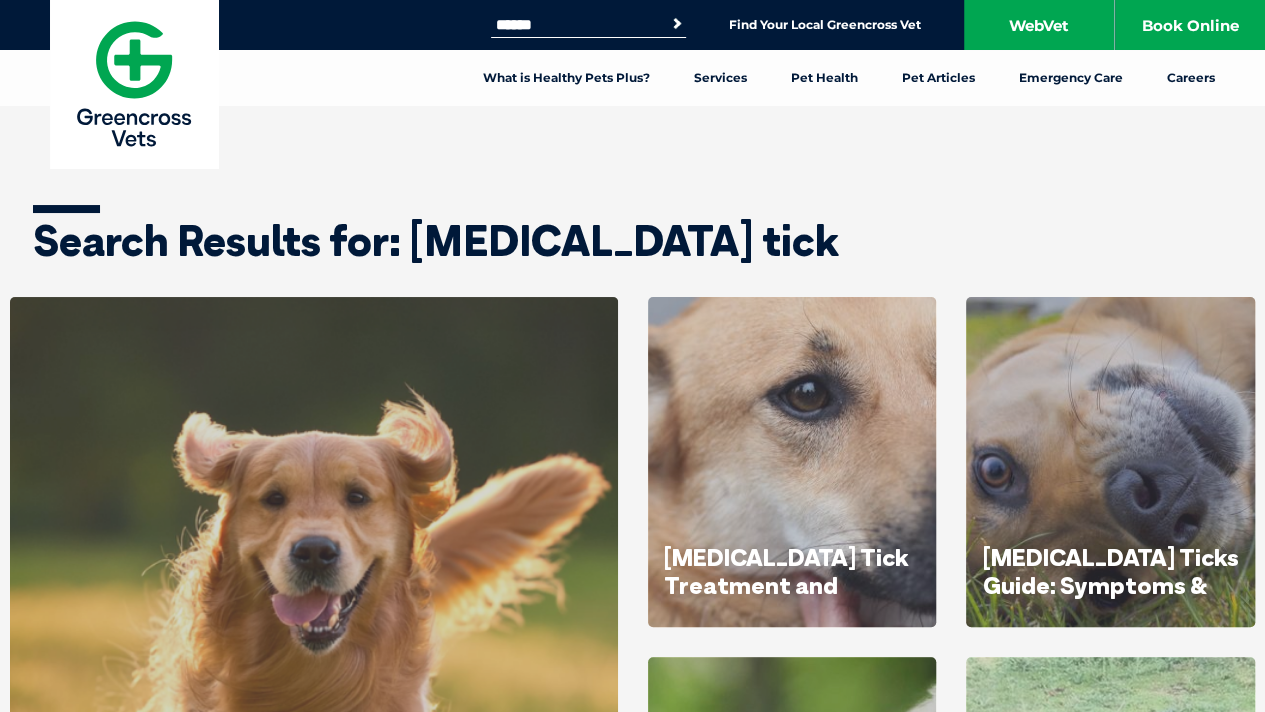 drag, startPoint x: 1279, startPoint y: 79, endPoint x: 1276, endPoint y: 63, distance: 16.27882 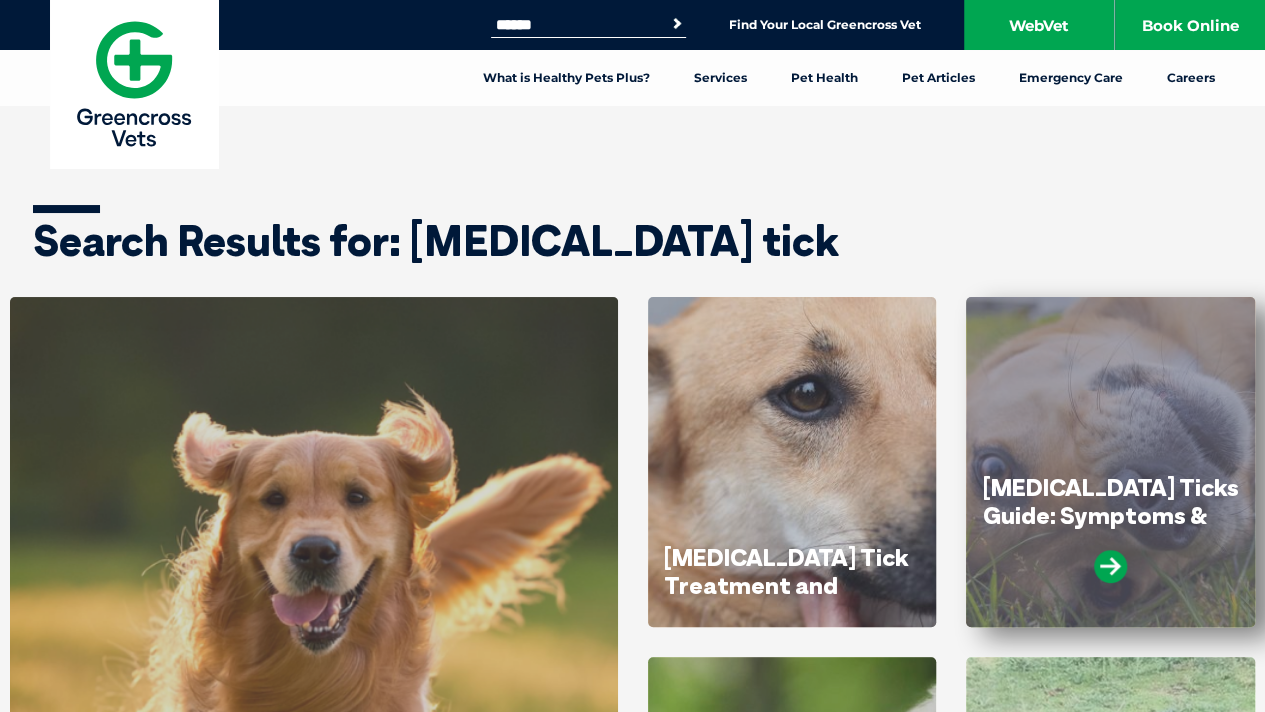 click on "[MEDICAL_DATA] Ticks Guide: Symptoms & Treatment" at bounding box center (1110, 462) 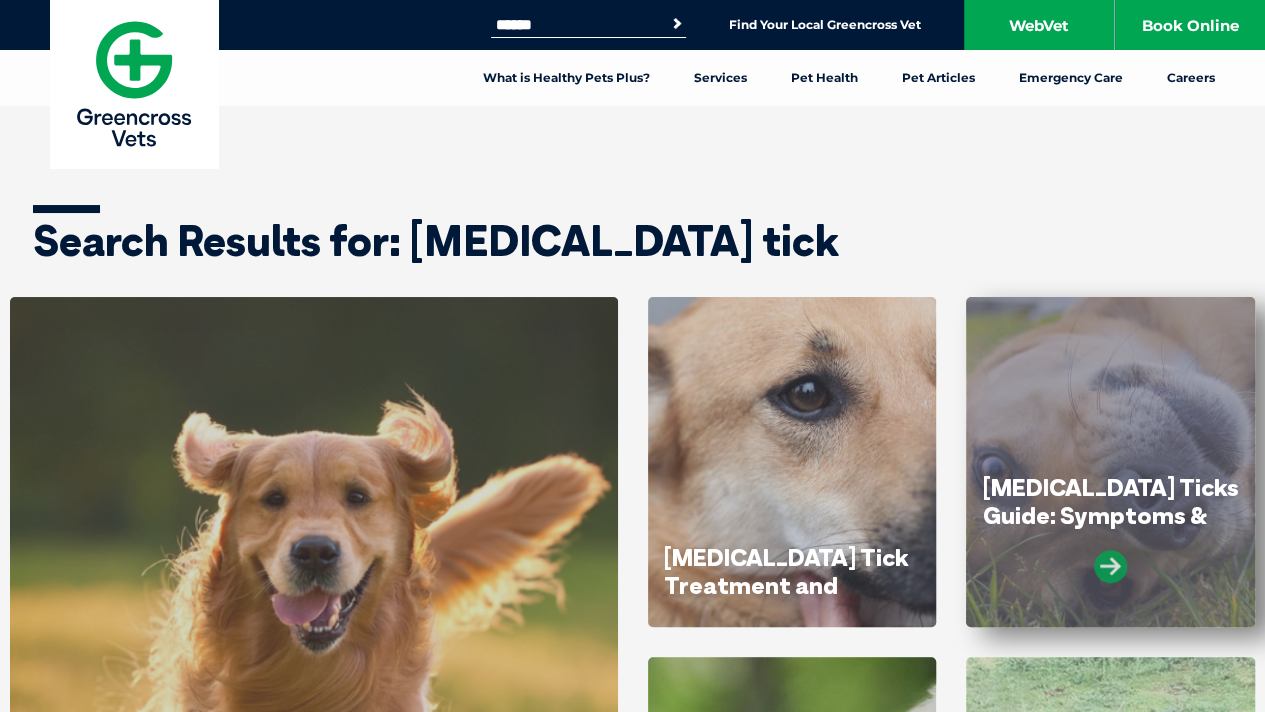 click at bounding box center (1110, 566) 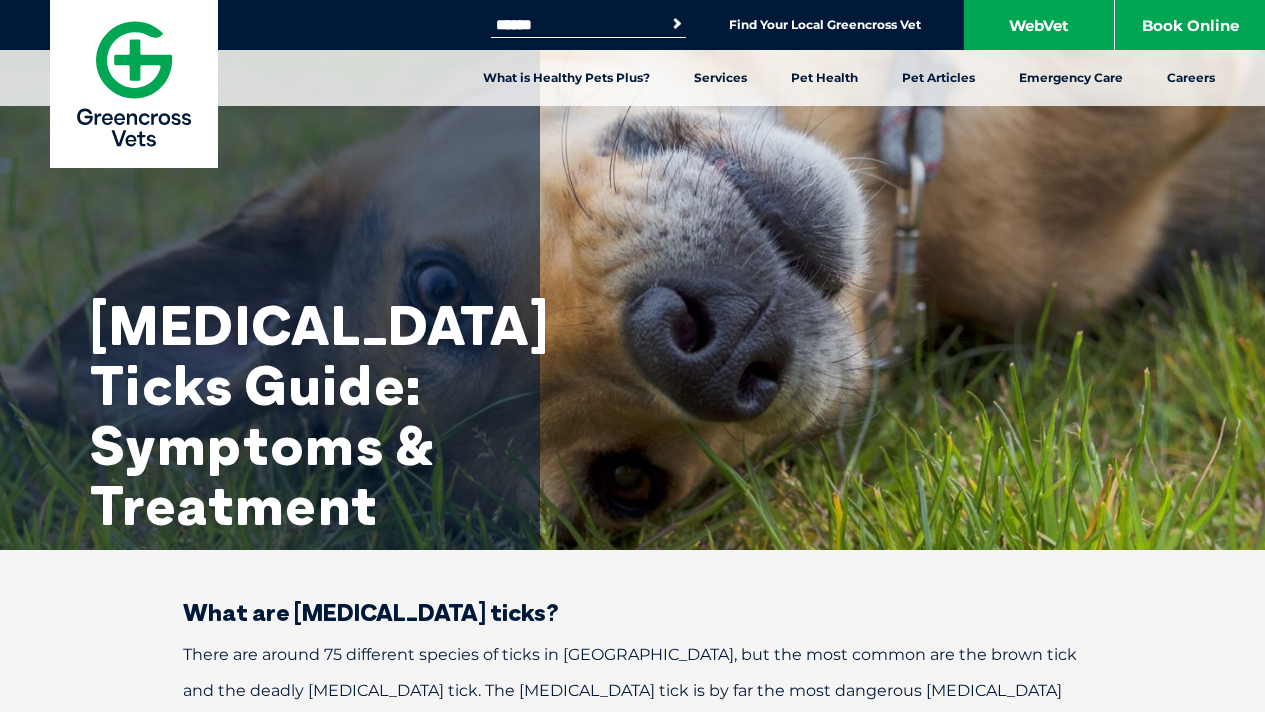 scroll, scrollTop: 0, scrollLeft: 0, axis: both 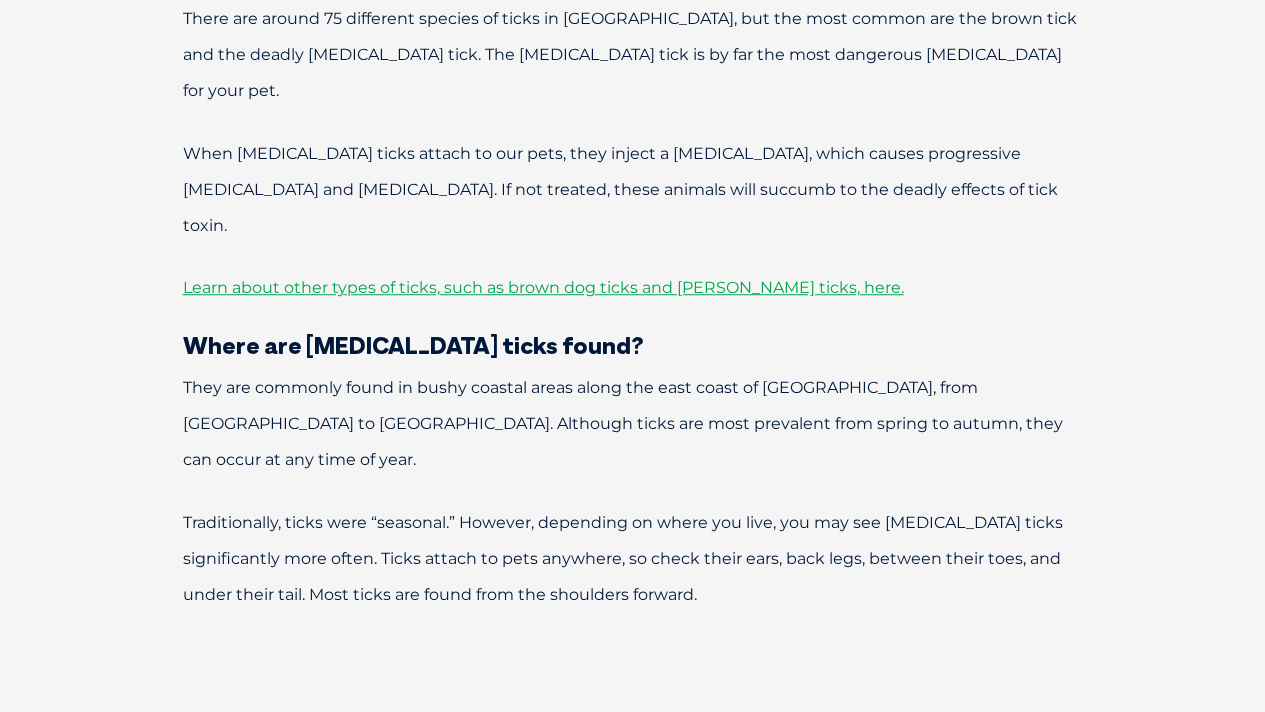 click on "When [MEDICAL_DATA] ticks attach to our pets, they inject a [MEDICAL_DATA], which causes progressive [MEDICAL_DATA] and [MEDICAL_DATA]. If not treated, these animals will succumb to the deadly effects of tick toxin." at bounding box center (633, 190) 